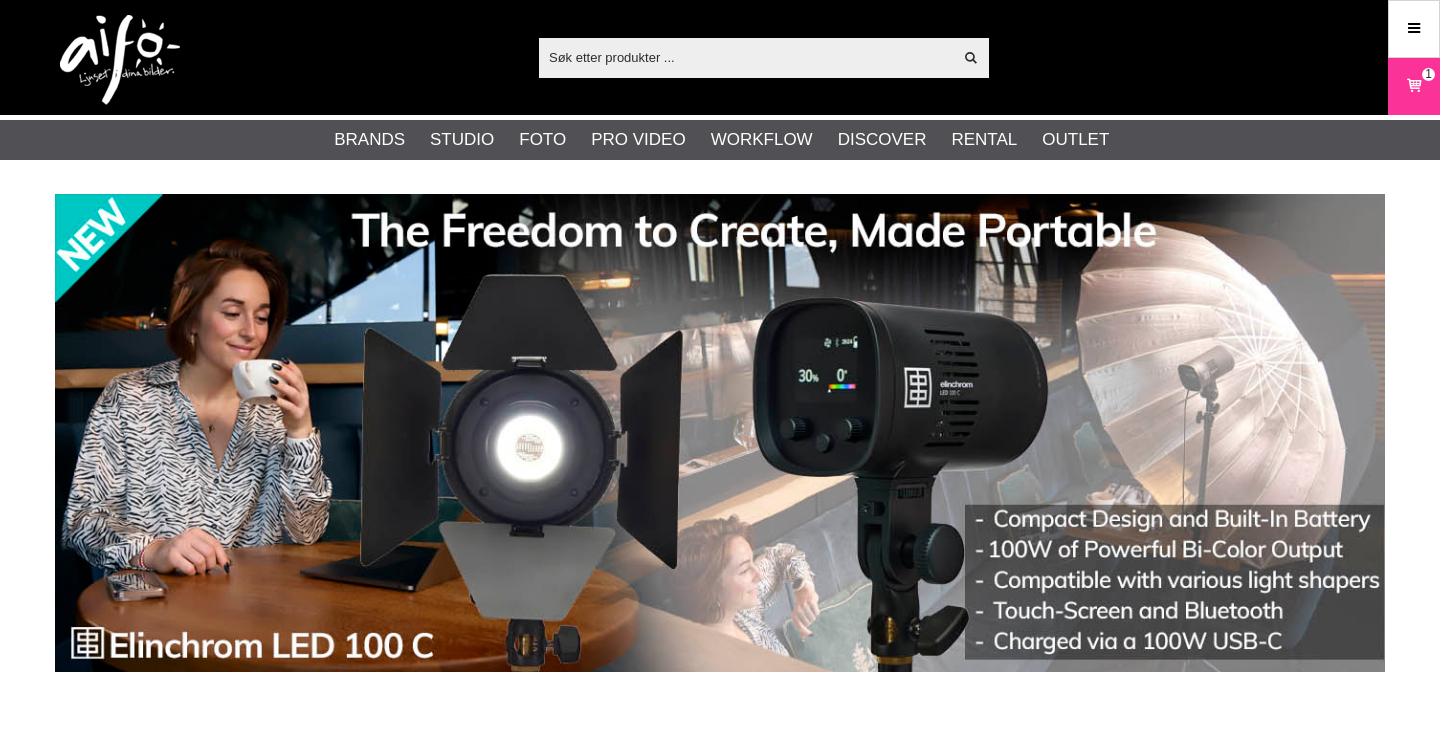 scroll, scrollTop: 0, scrollLeft: 0, axis: both 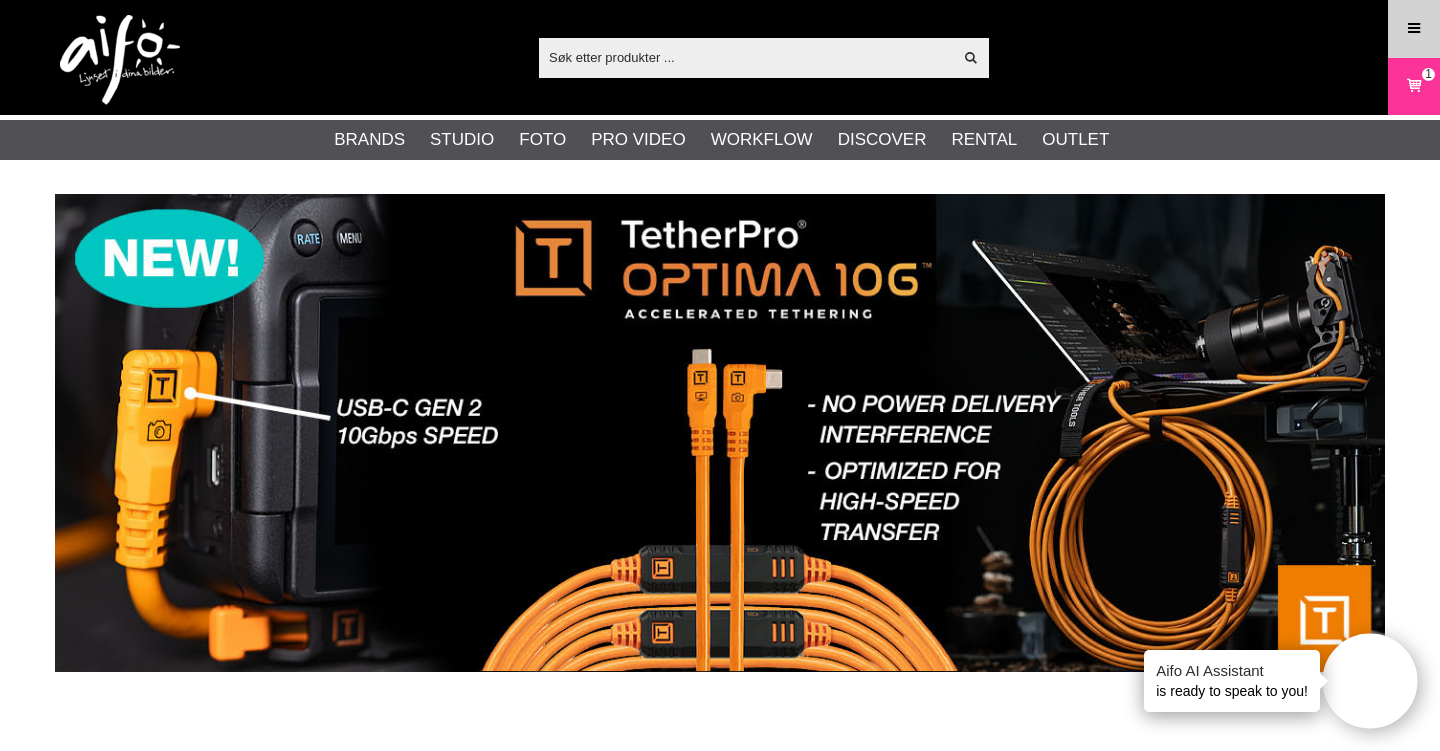 click on "Menu" at bounding box center (1414, 28) 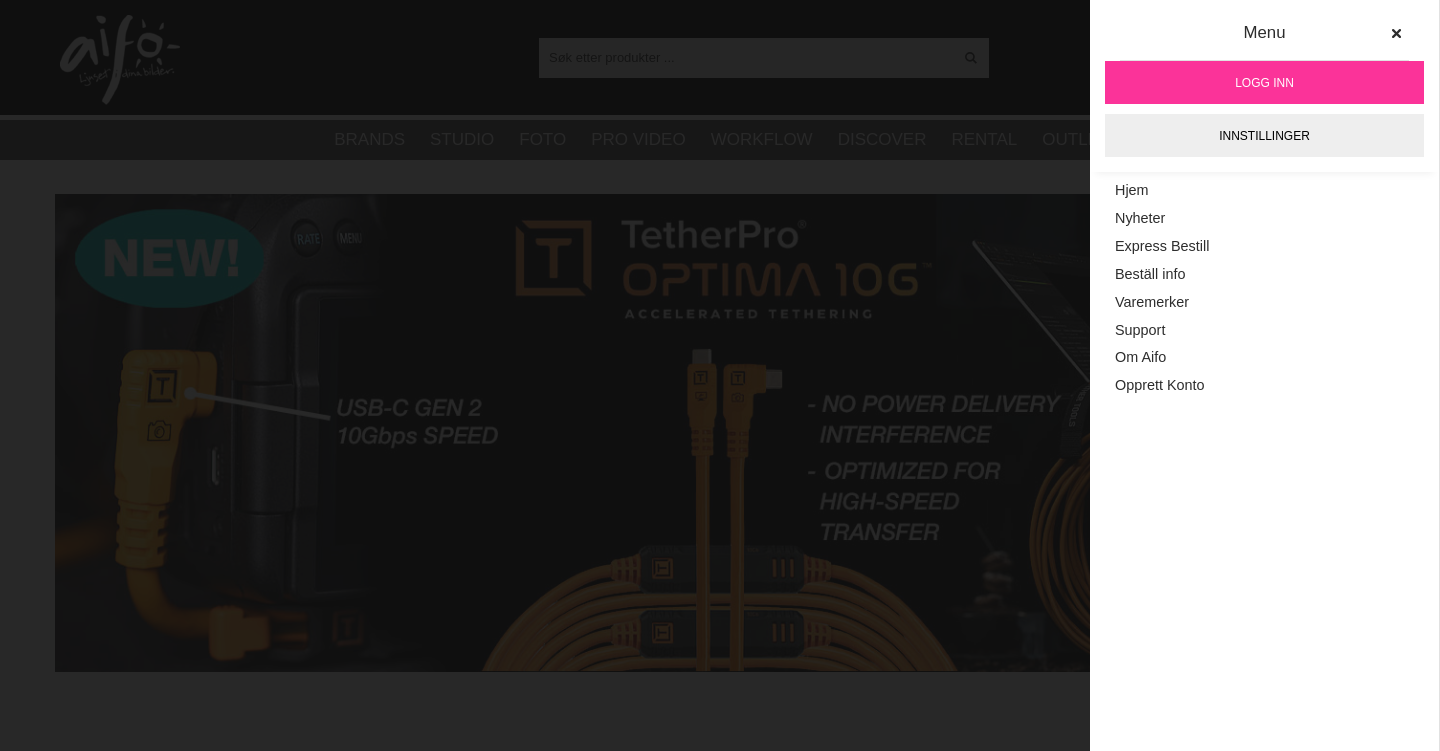 click on "Logg inn" at bounding box center (1264, 83) 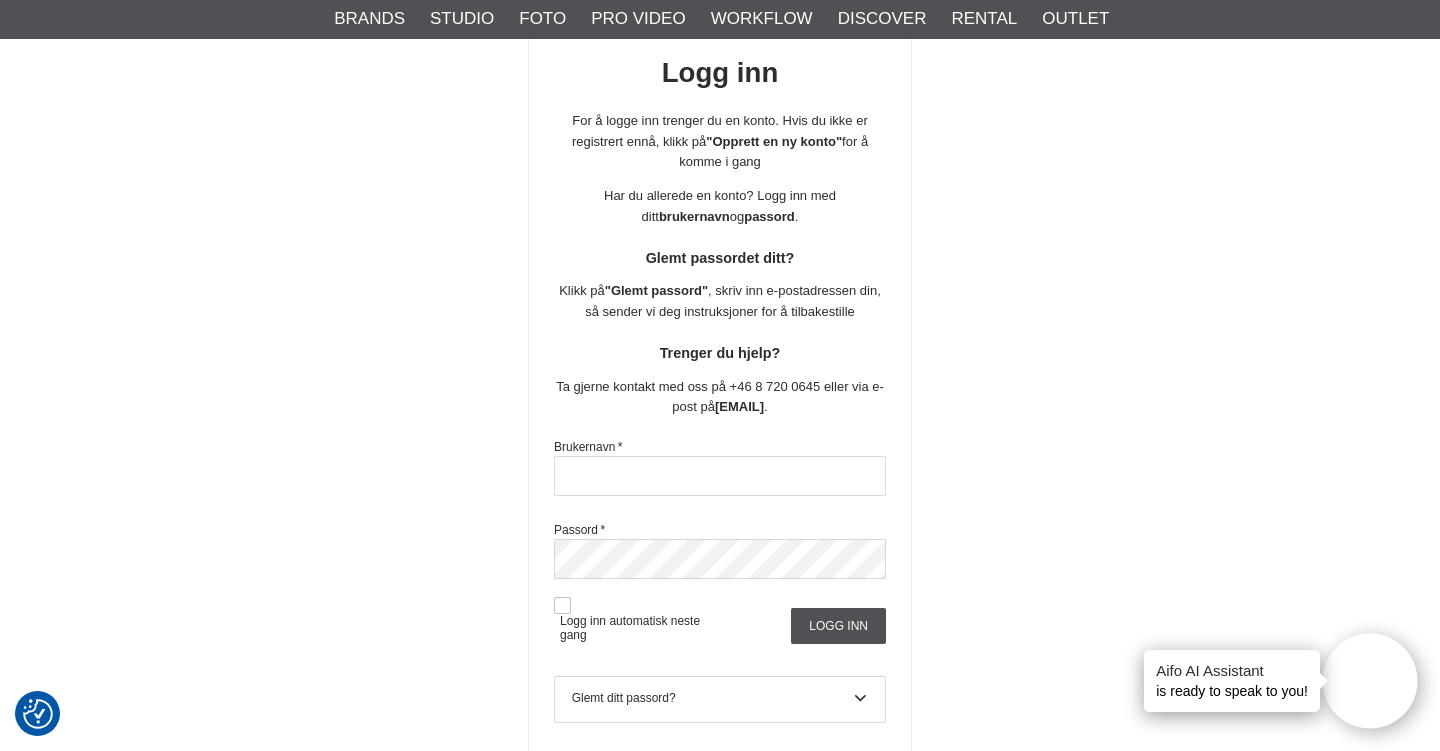 scroll, scrollTop: 228, scrollLeft: 0, axis: vertical 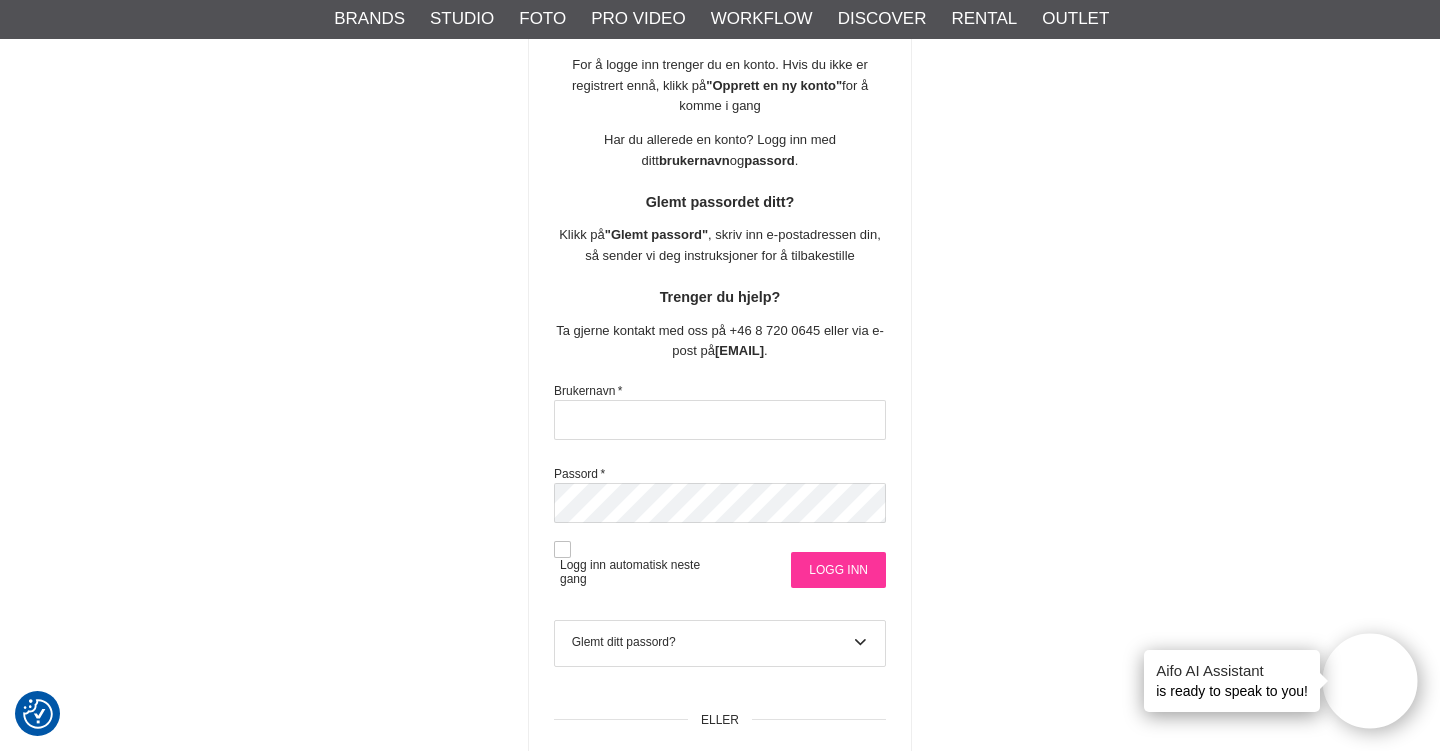 type on "[EMAIL]" 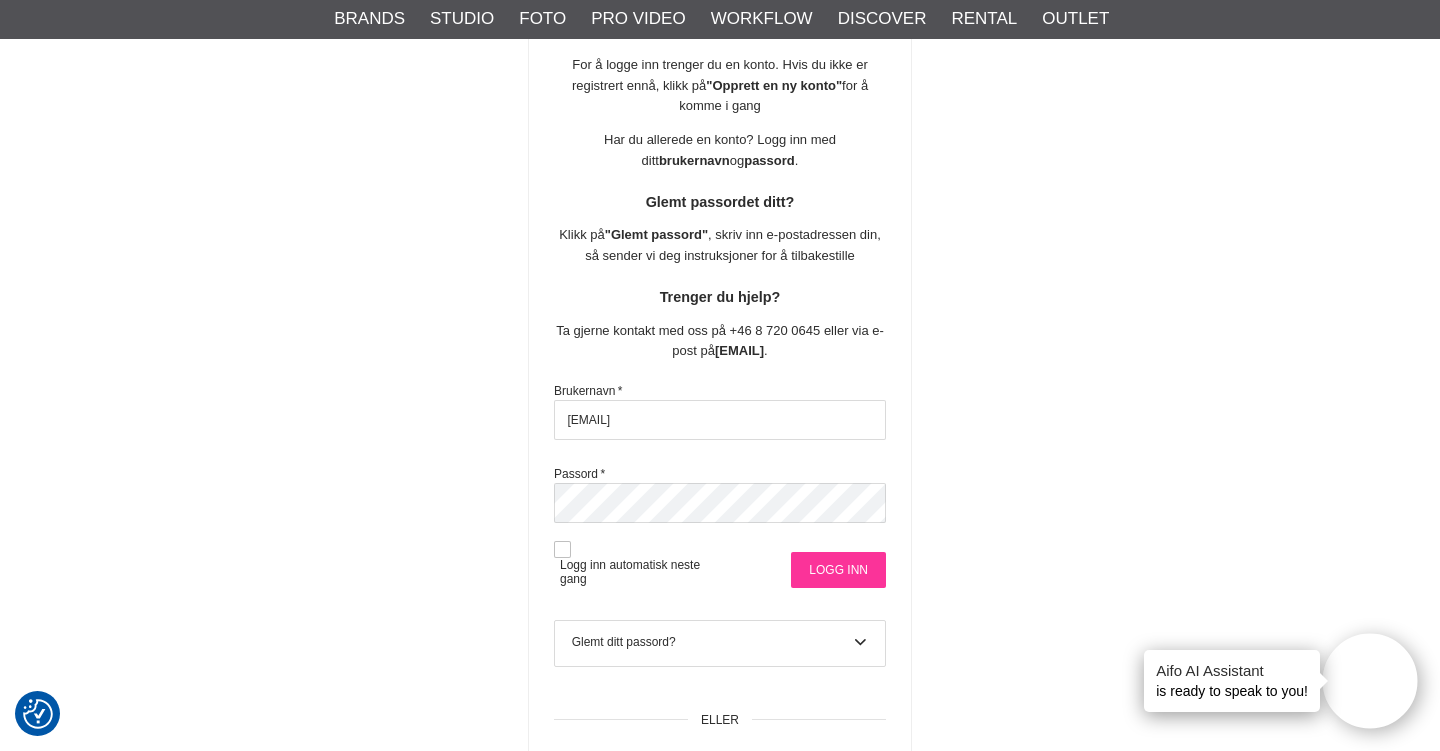 click on "Logg inn" at bounding box center [838, 570] 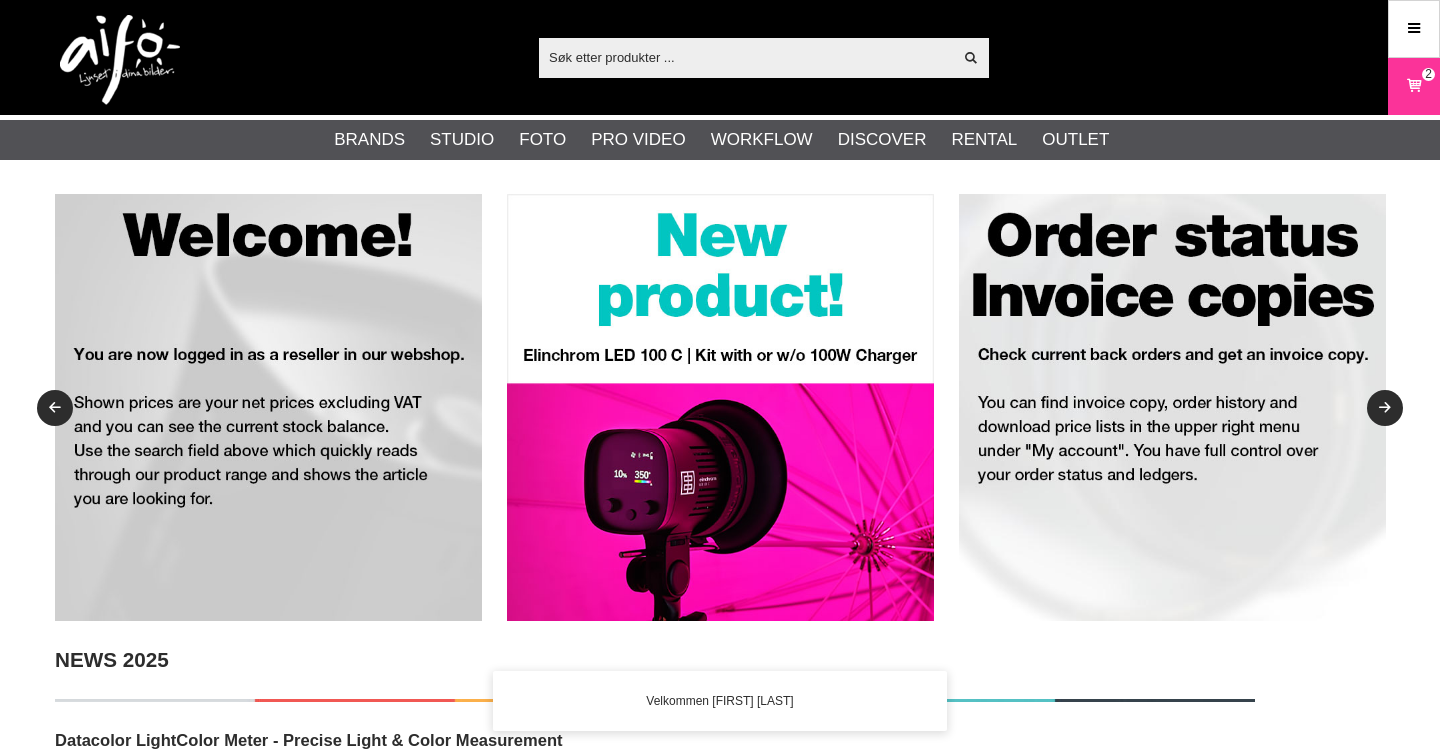scroll, scrollTop: 0, scrollLeft: 0, axis: both 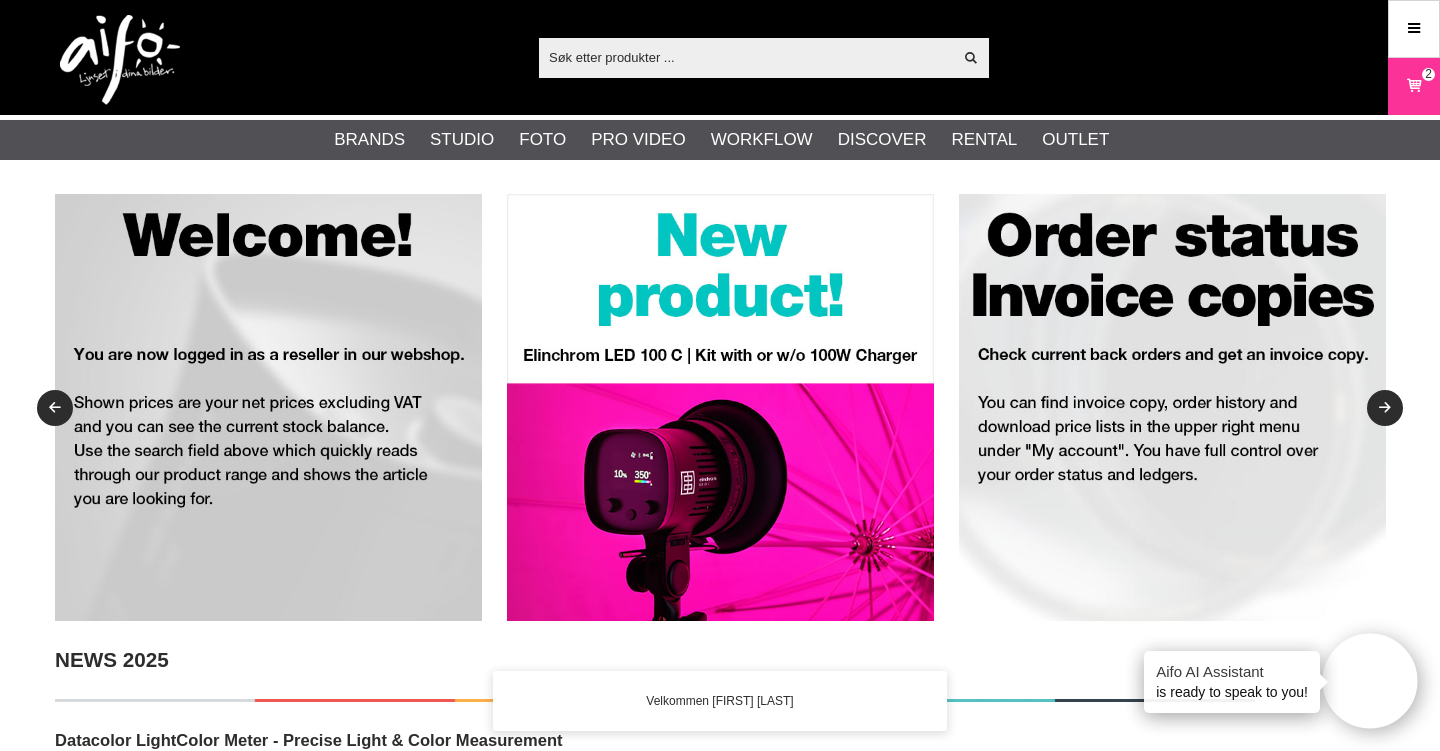click at bounding box center (745, 57) 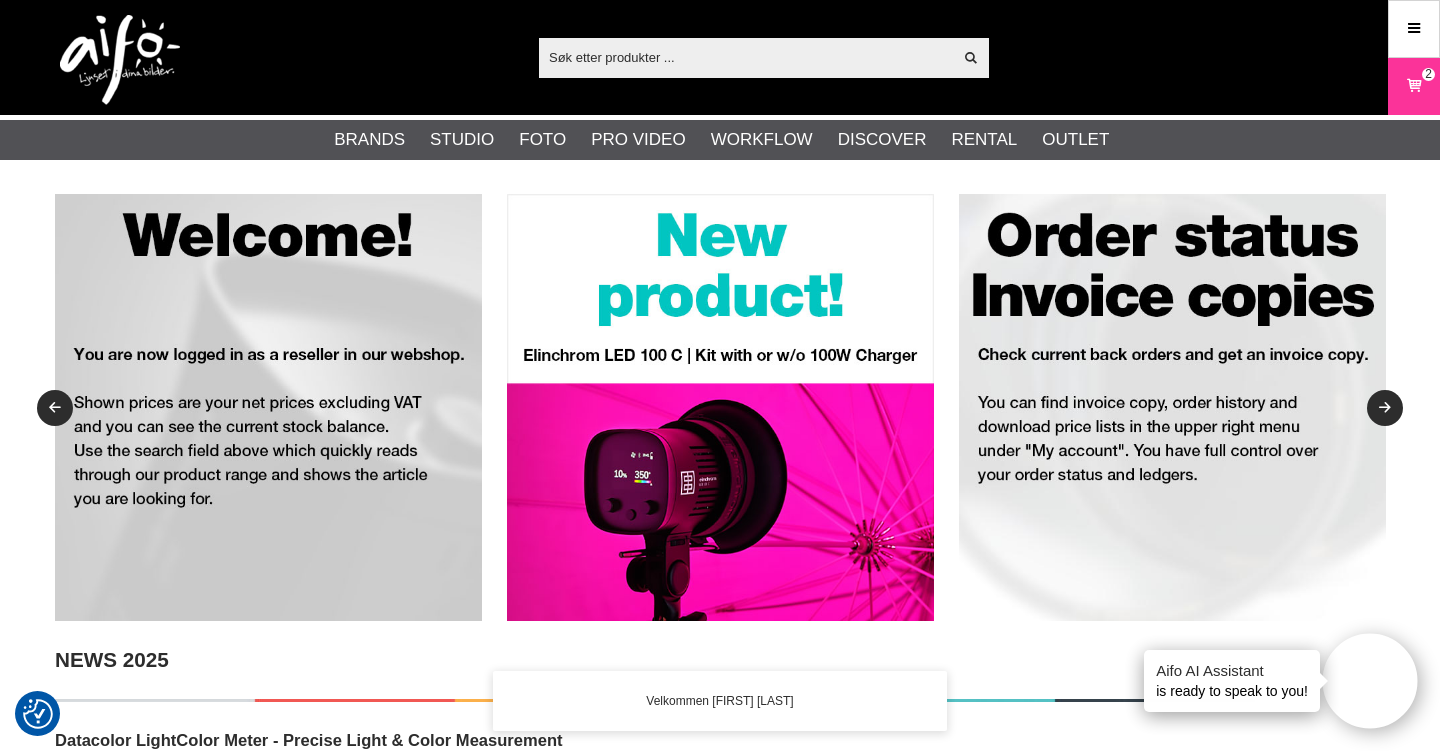paste on "LA-1100" 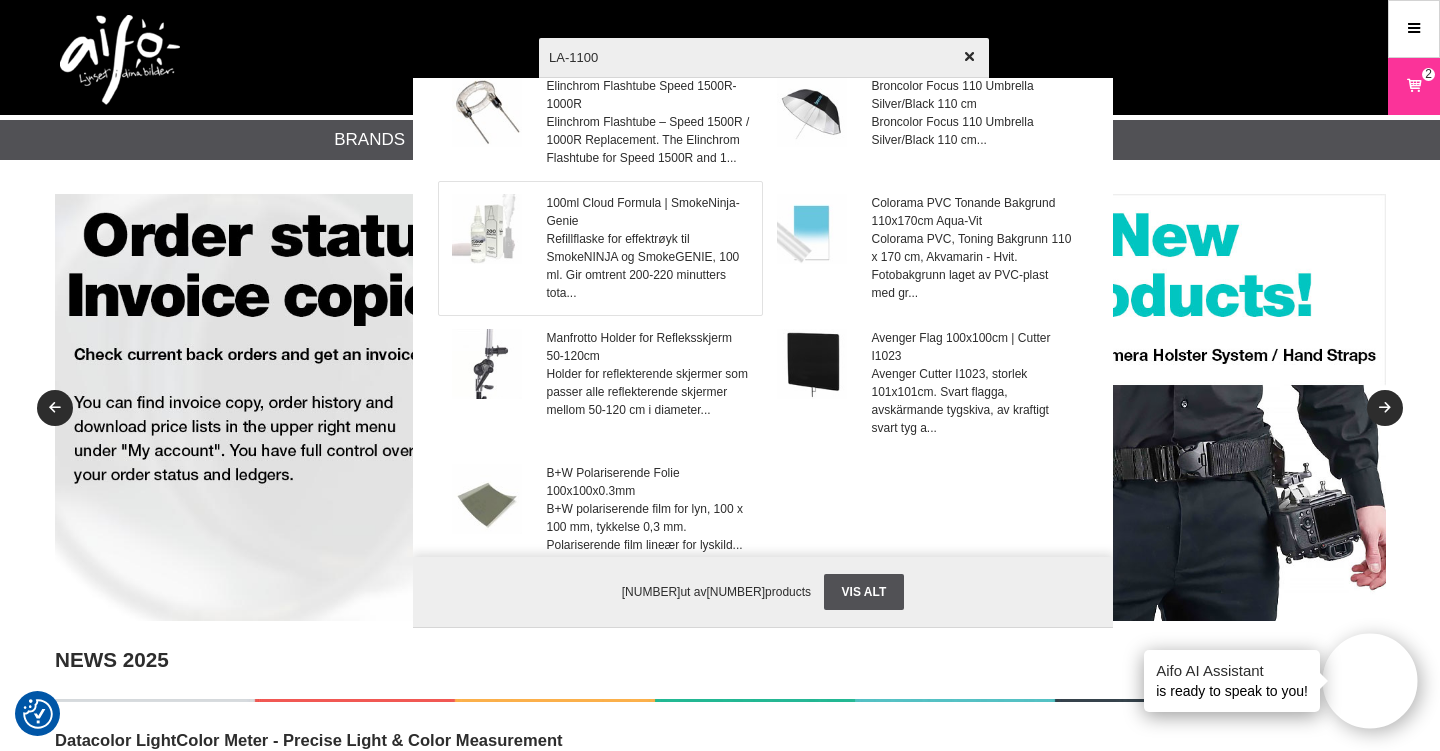 scroll, scrollTop: 0, scrollLeft: 0, axis: both 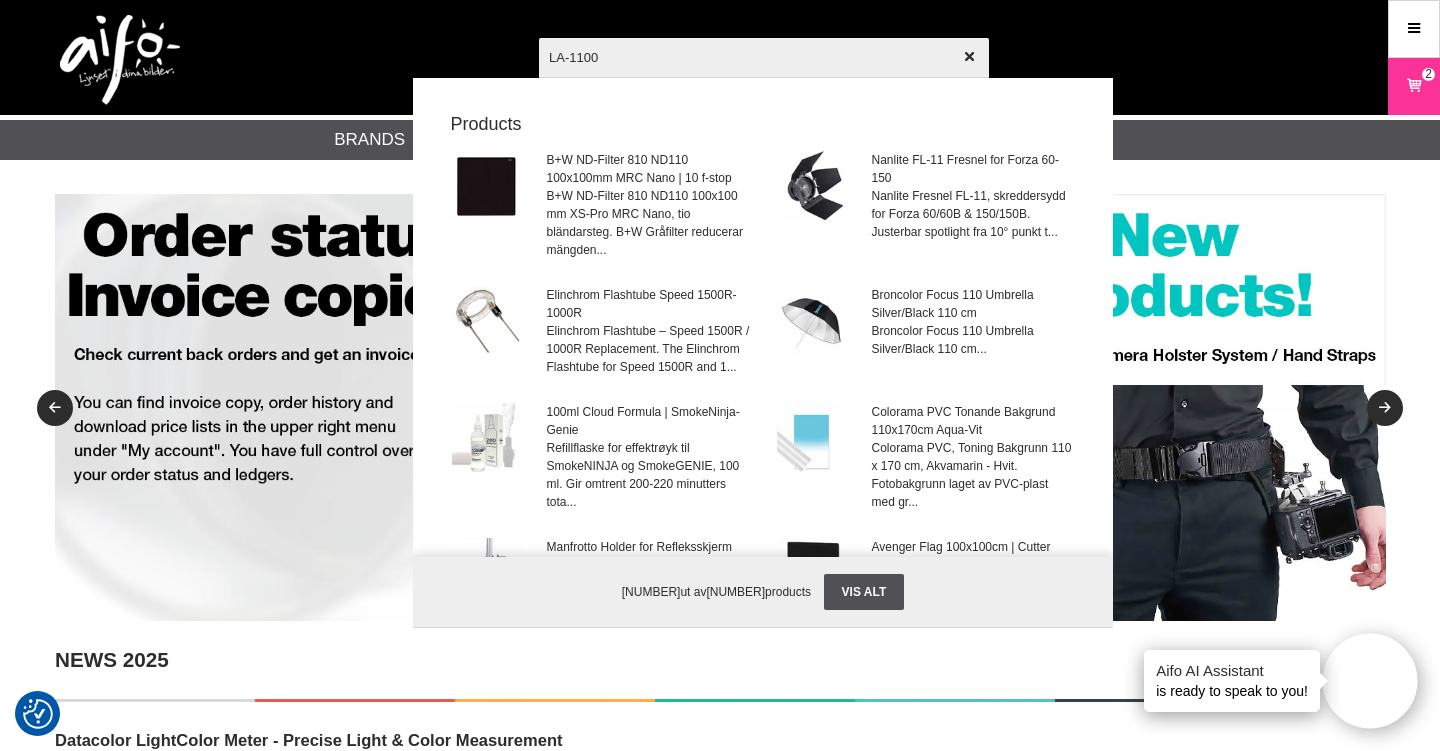 click on "LA-1100" at bounding box center (764, 57) 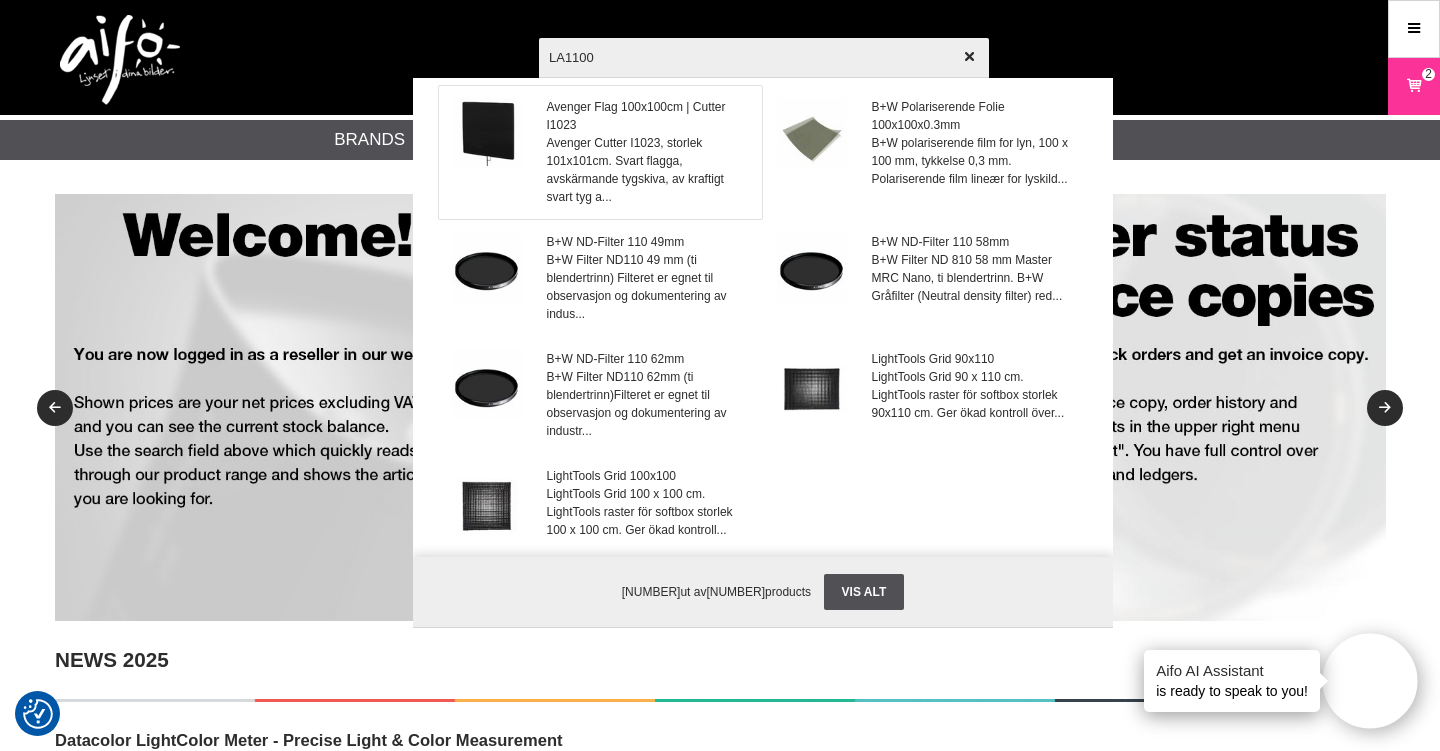 scroll, scrollTop: 0, scrollLeft: 0, axis: both 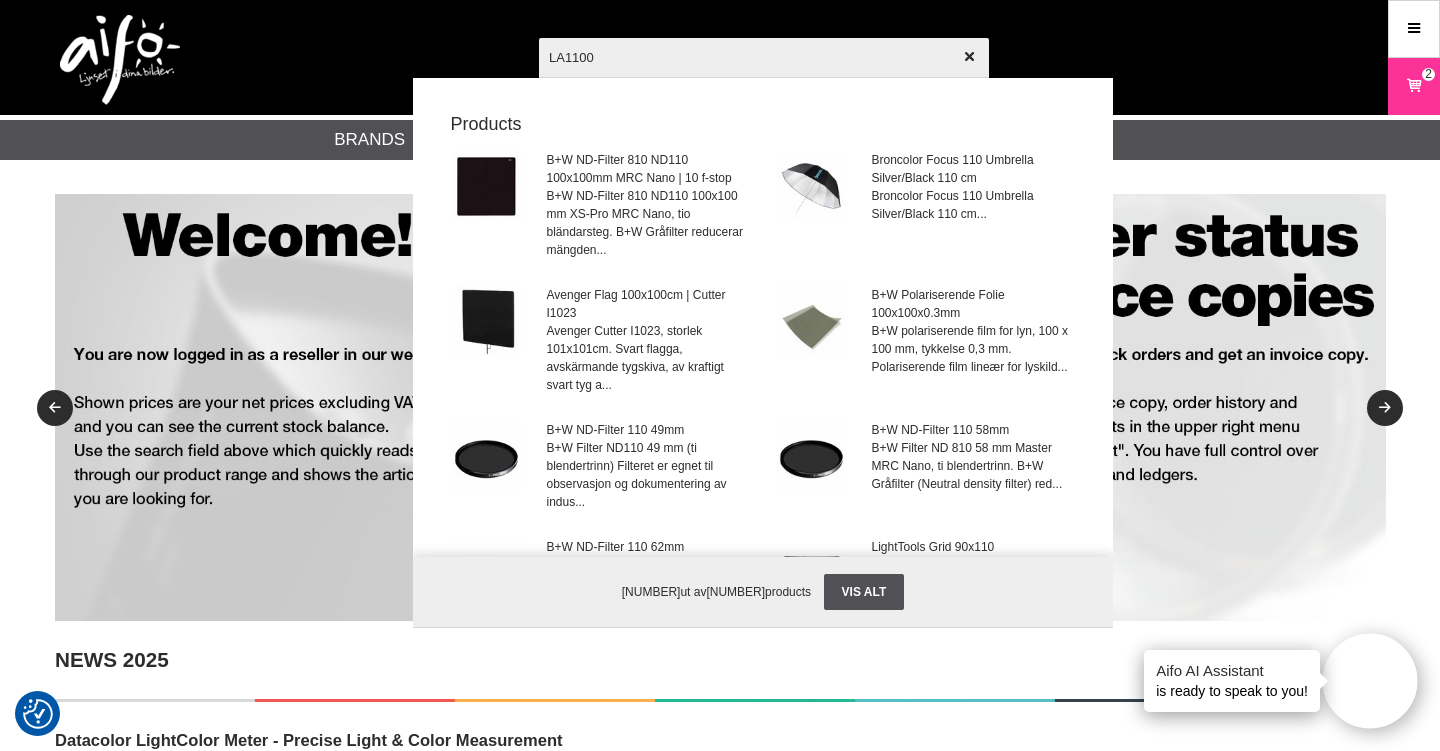 click on "LA1100" at bounding box center [764, 57] 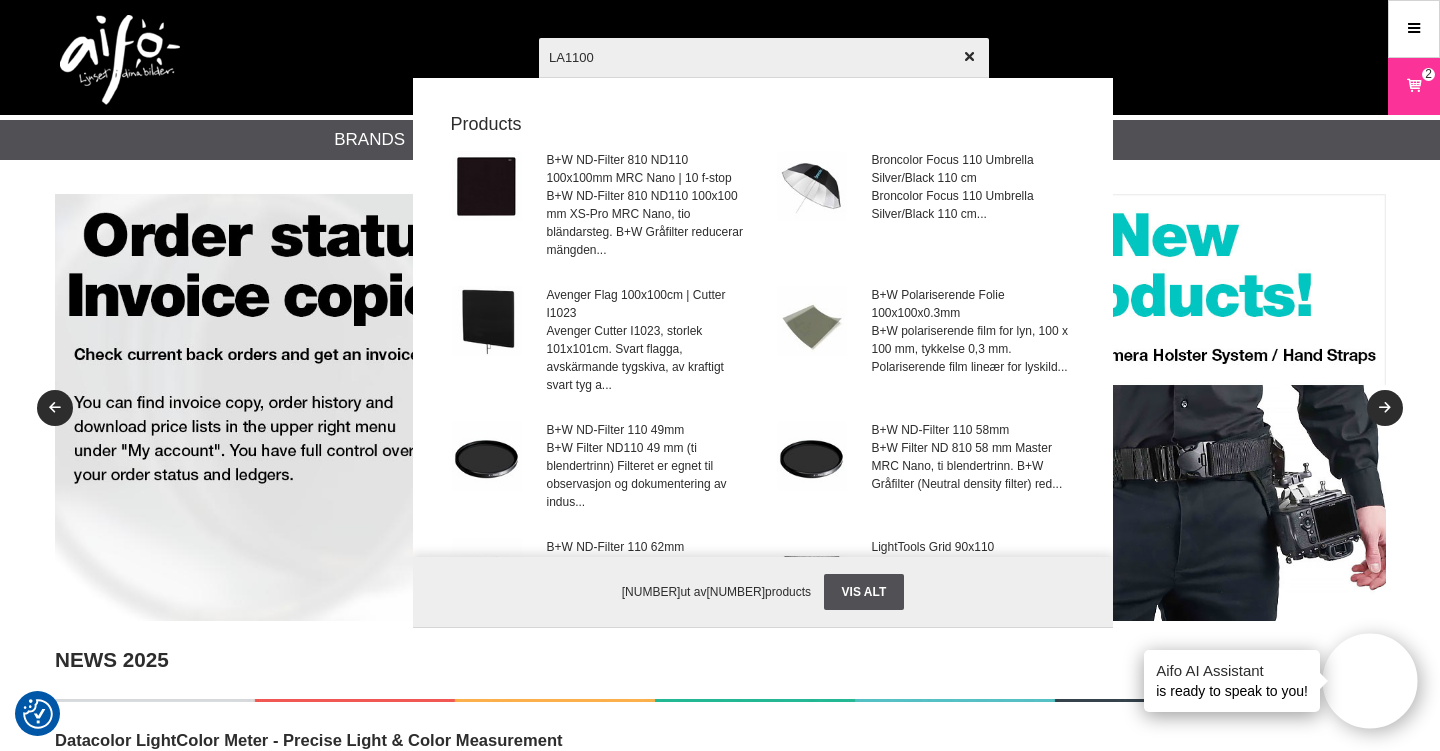 paste on "MANFROTTO Holder for  reflektor 50-120CM" 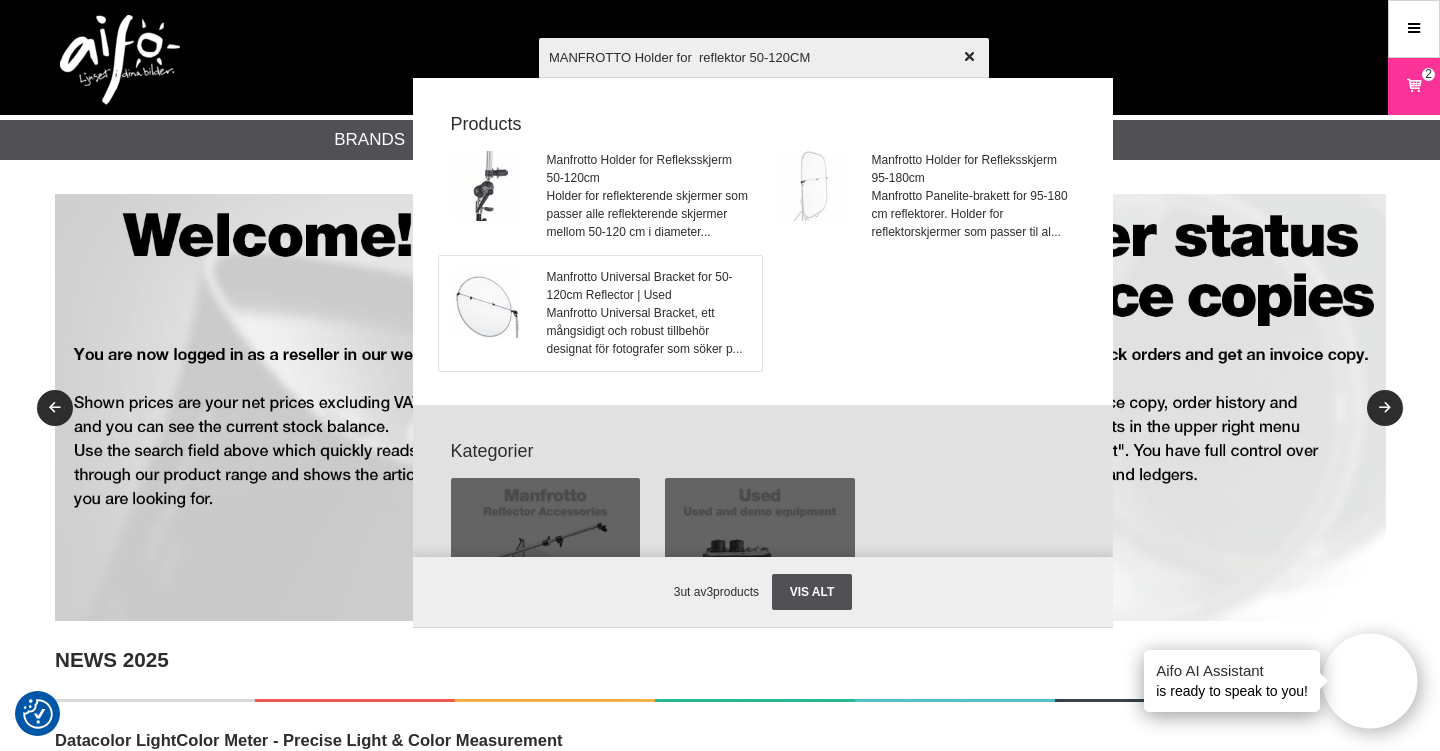 type on "MANFROTTO Holder for  reflektor 50-120CM" 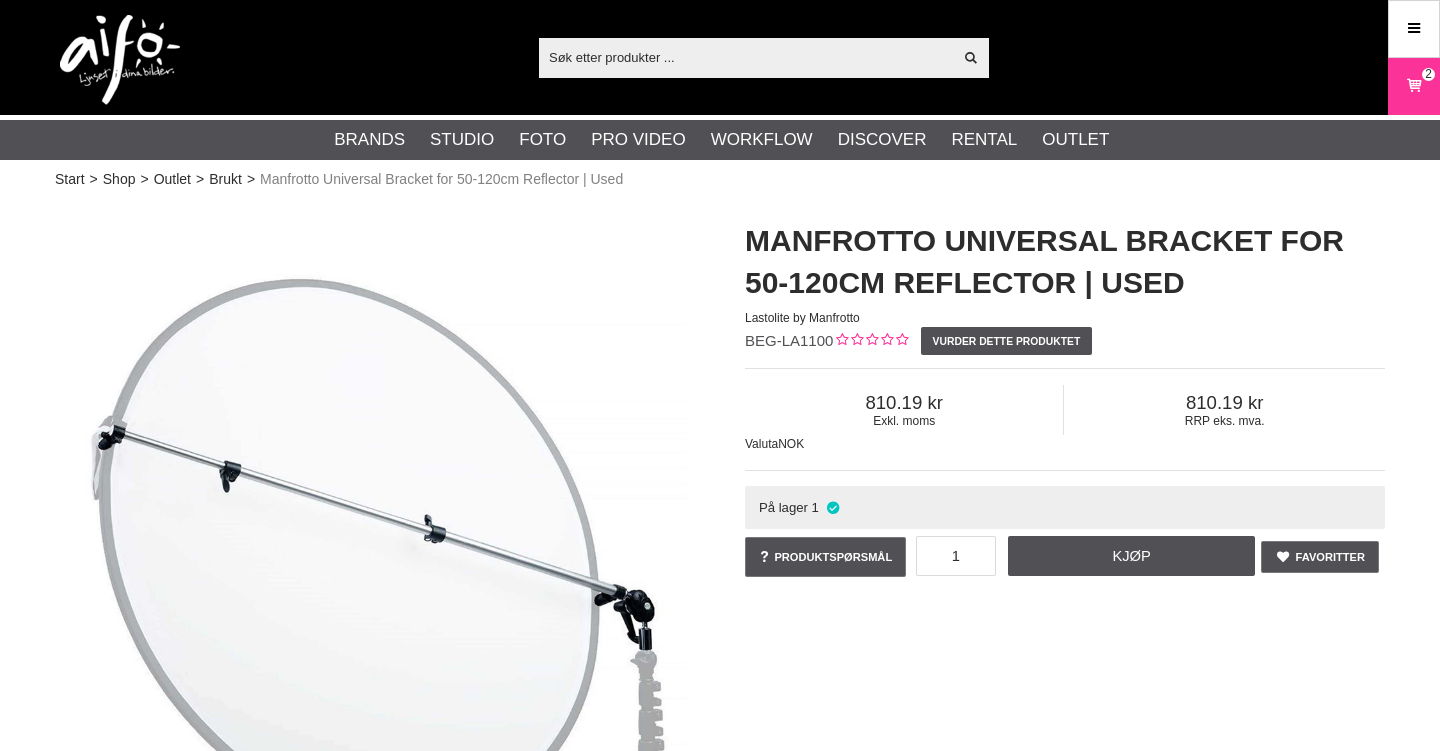 scroll, scrollTop: 0, scrollLeft: 0, axis: both 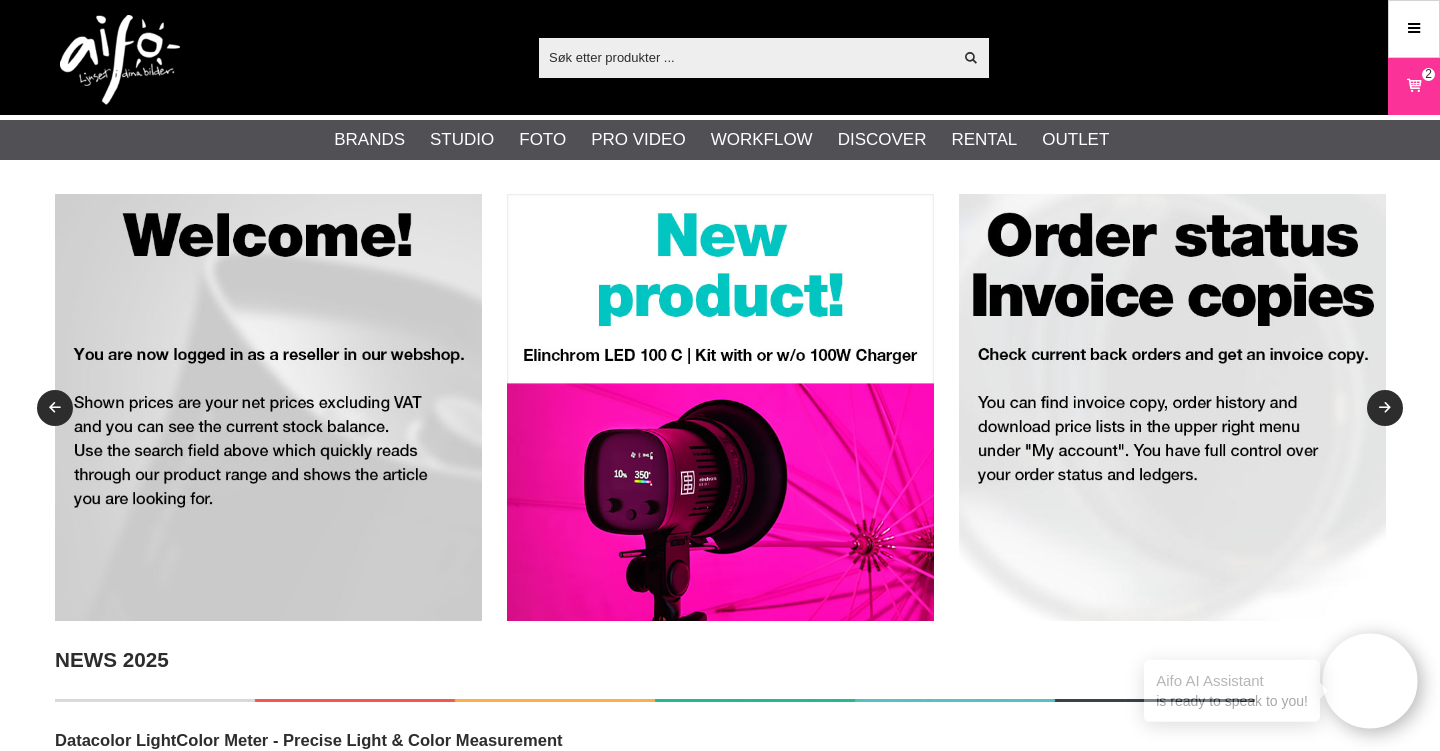 click at bounding box center (745, 57) 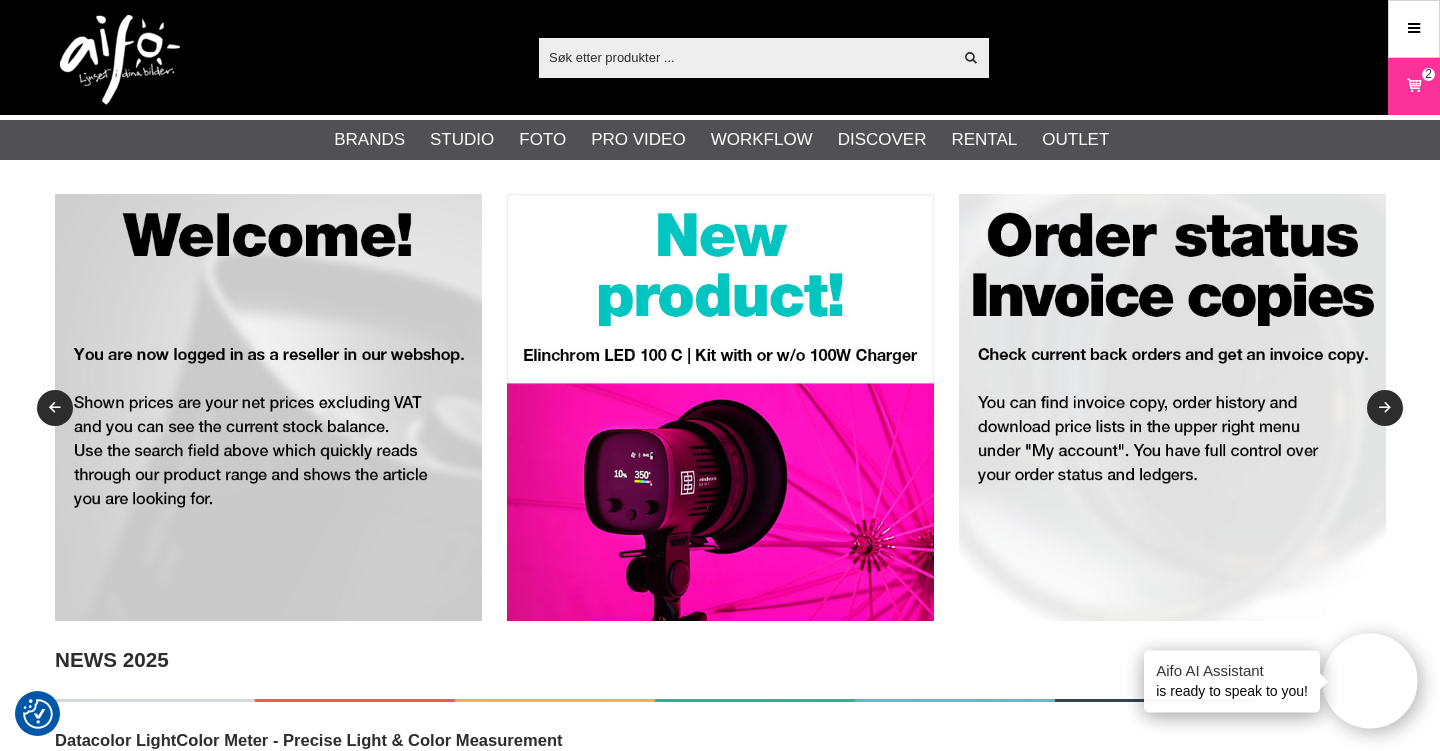 paste on "MANFROTTO Holder for  reflektor 50-120CM" 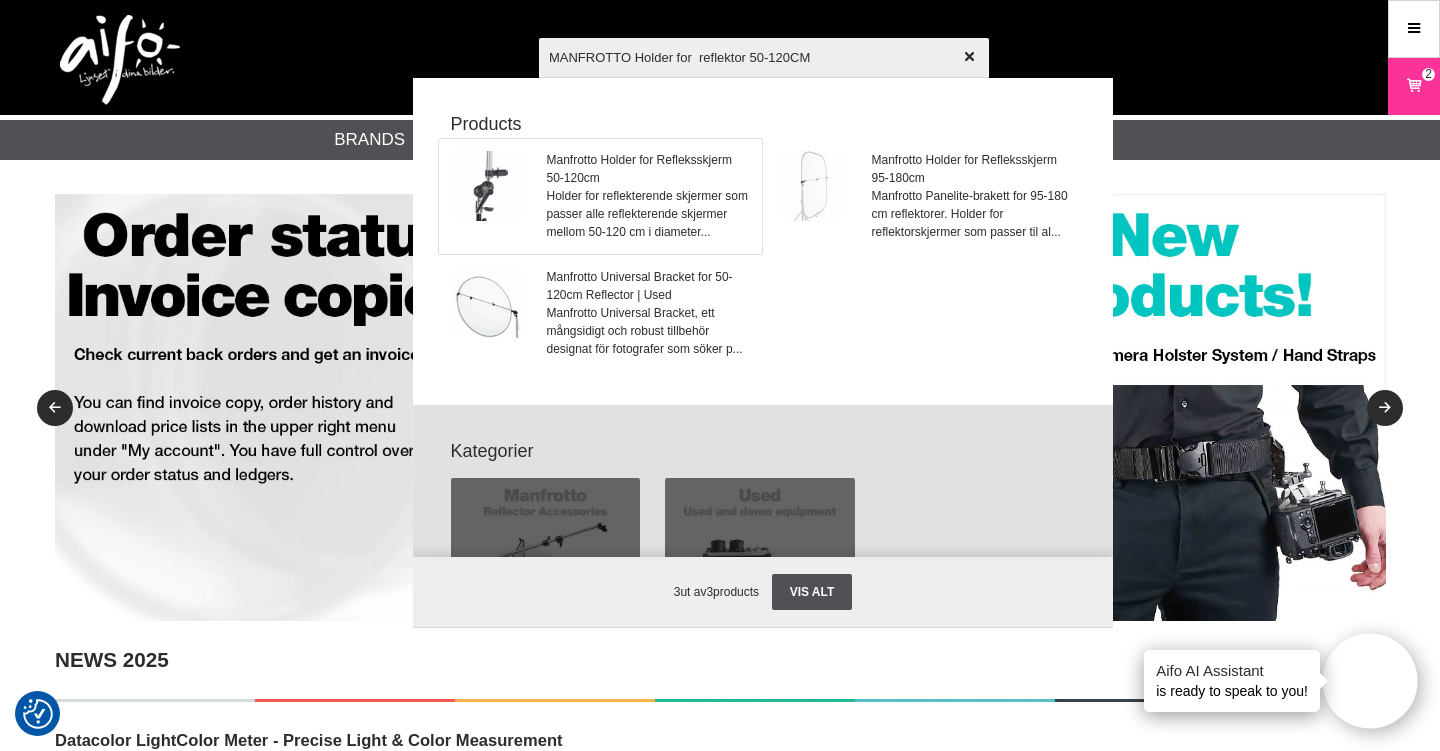 type on "MANFROTTO Holder for  reflektor 50-120CM" 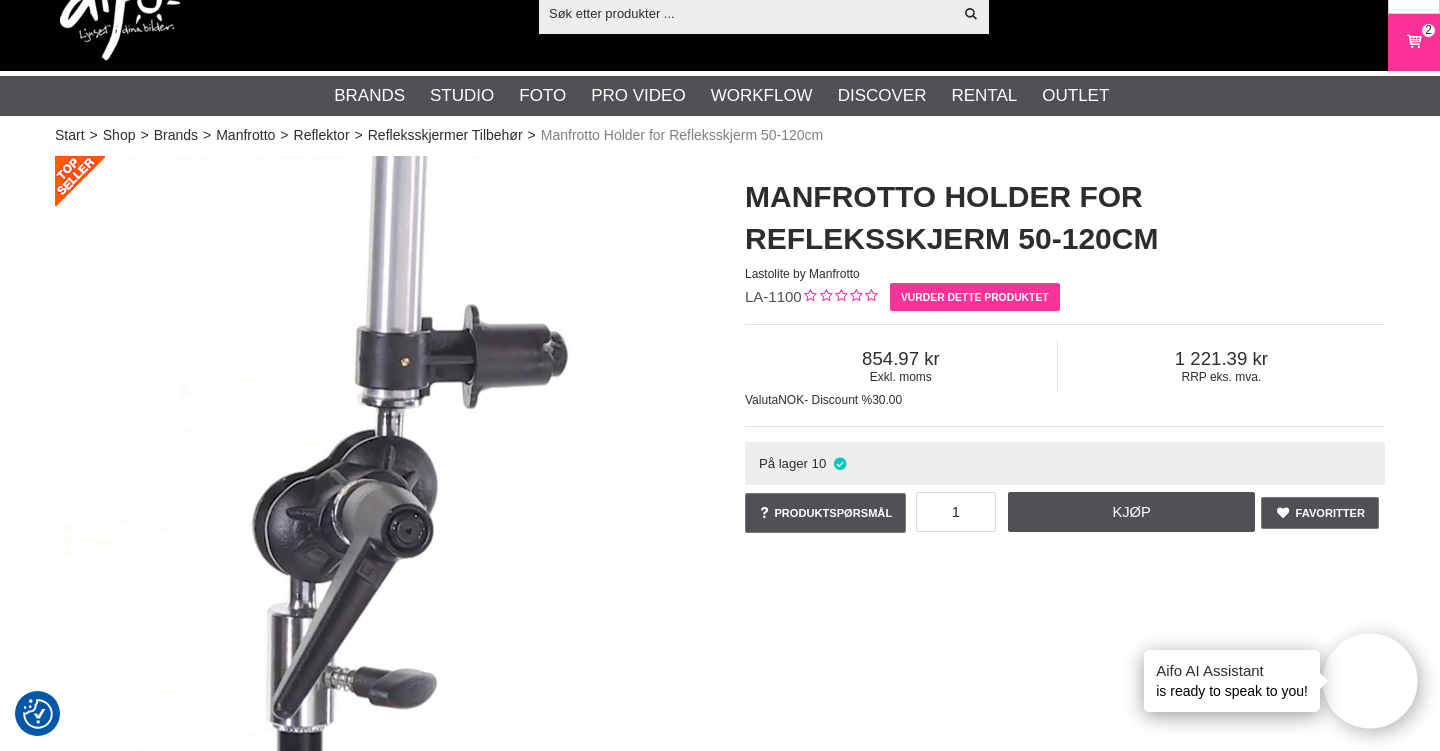 scroll, scrollTop: 0, scrollLeft: 0, axis: both 